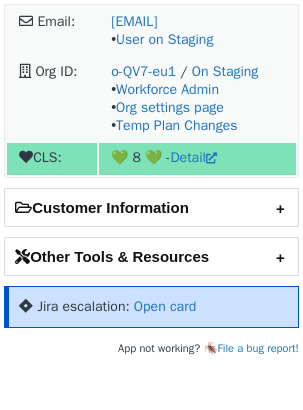 scroll, scrollTop: 0, scrollLeft: 0, axis: both 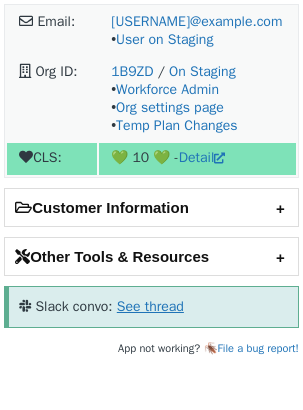 click on "See thread" at bounding box center (150, 306) 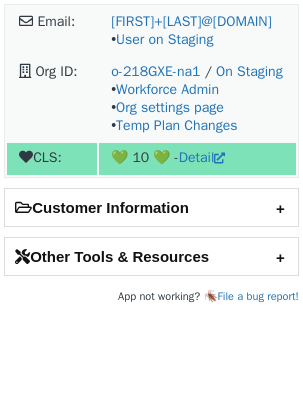 scroll, scrollTop: 0, scrollLeft: 0, axis: both 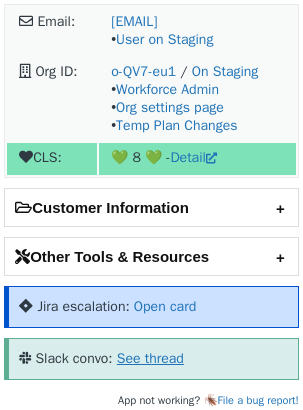 click on "See thread" at bounding box center [150, 358] 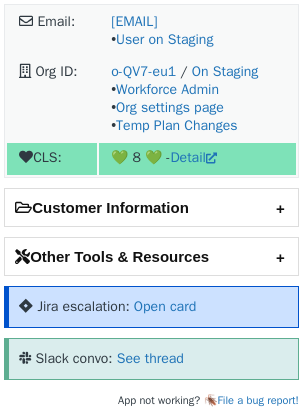 scroll, scrollTop: 0, scrollLeft: 0, axis: both 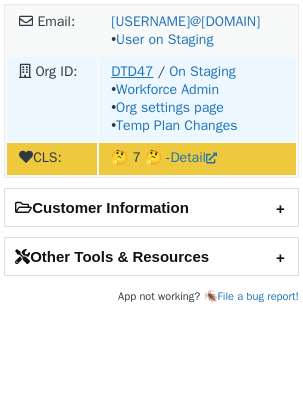 click on "DTD47" at bounding box center (132, 71) 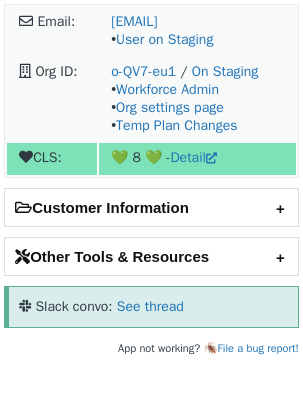 scroll, scrollTop: 0, scrollLeft: 0, axis: both 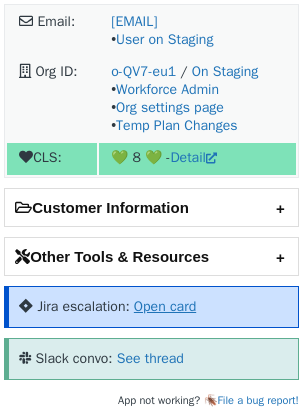 click on "Open card" at bounding box center (165, 306) 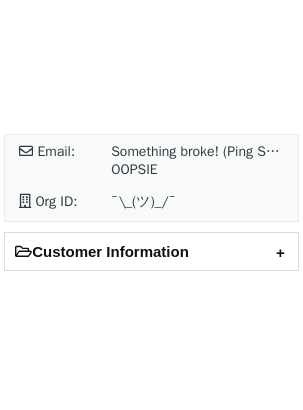 scroll, scrollTop: 0, scrollLeft: 0, axis: both 